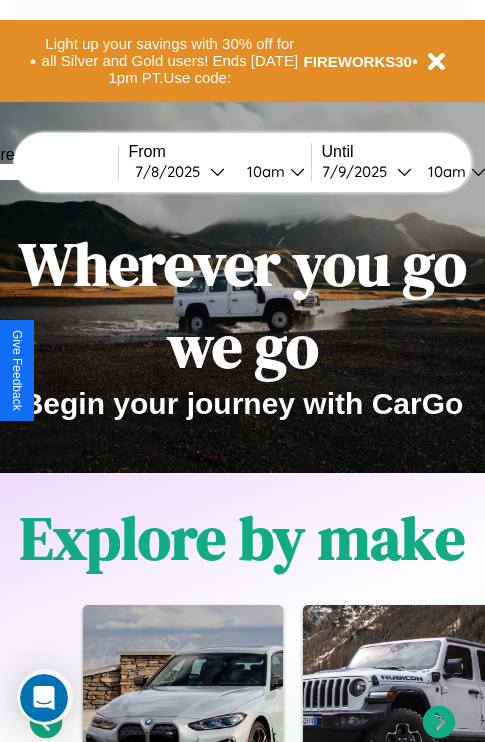 scroll, scrollTop: 0, scrollLeft: 0, axis: both 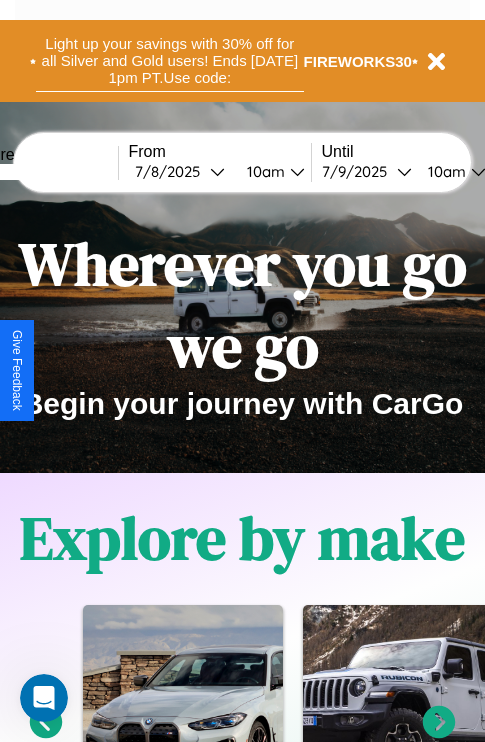 click on "Light up your savings with 30% off for all Silver and Gold users! Ends 8/1 at 1pm PT.  Use code:" at bounding box center [170, 61] 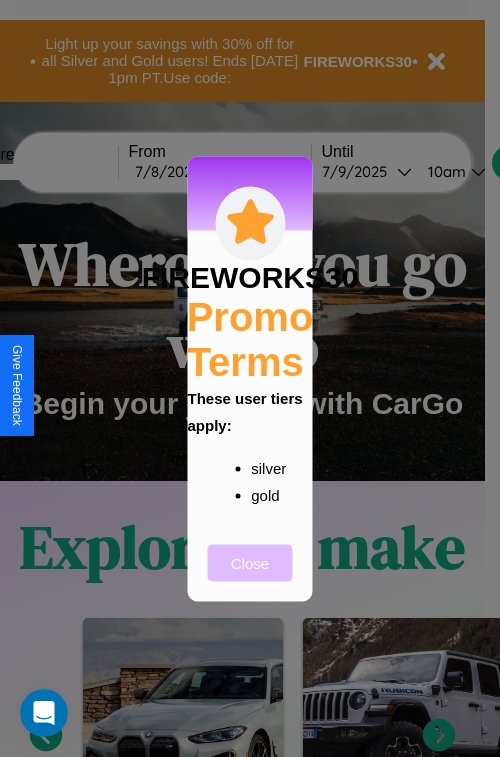 click on "Close" at bounding box center (250, 562) 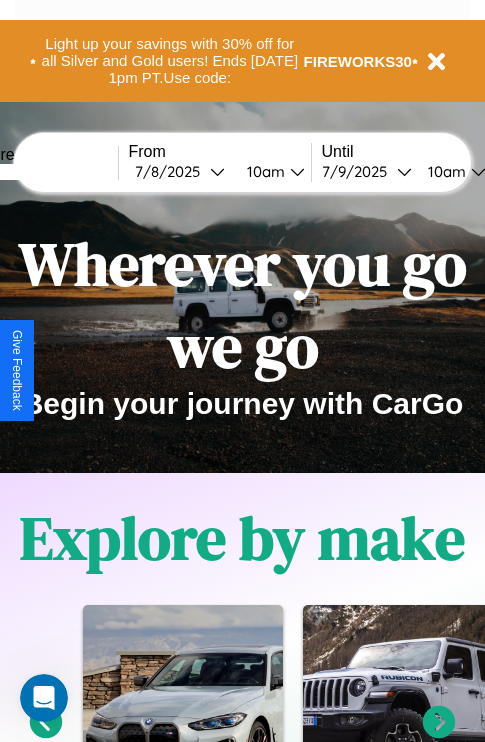 click at bounding box center (43, 172) 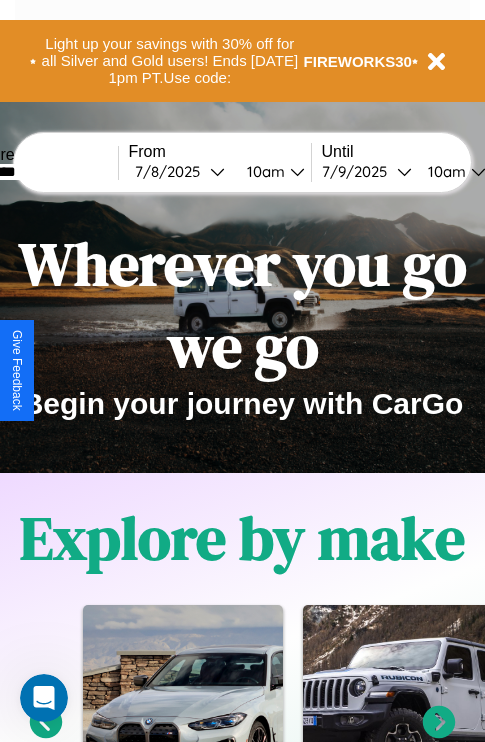 type on "********" 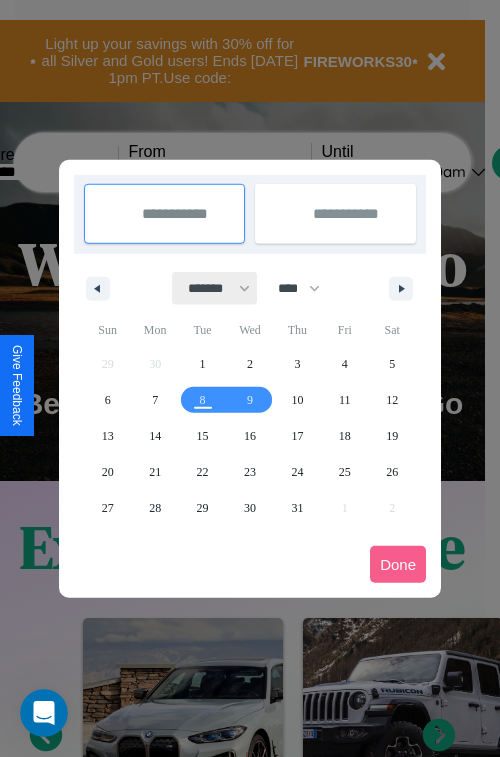 click on "******* ******** ***** ***** *** **** **** ****** ********* ******* ******** ********" at bounding box center (215, 288) 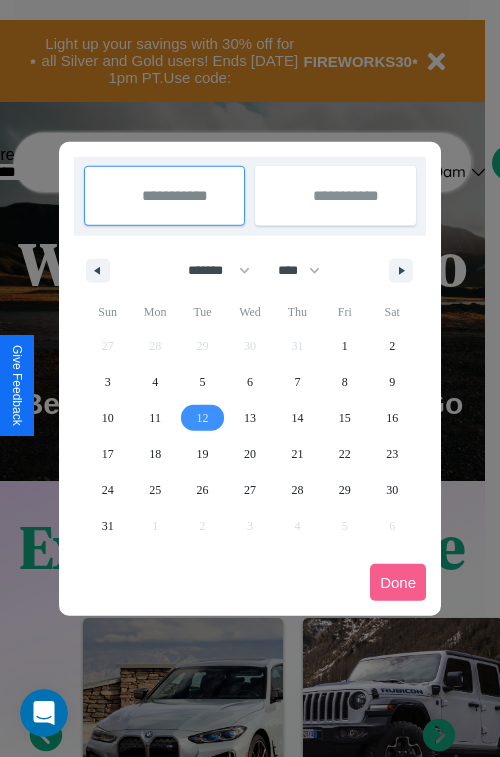 click on "12" at bounding box center (203, 418) 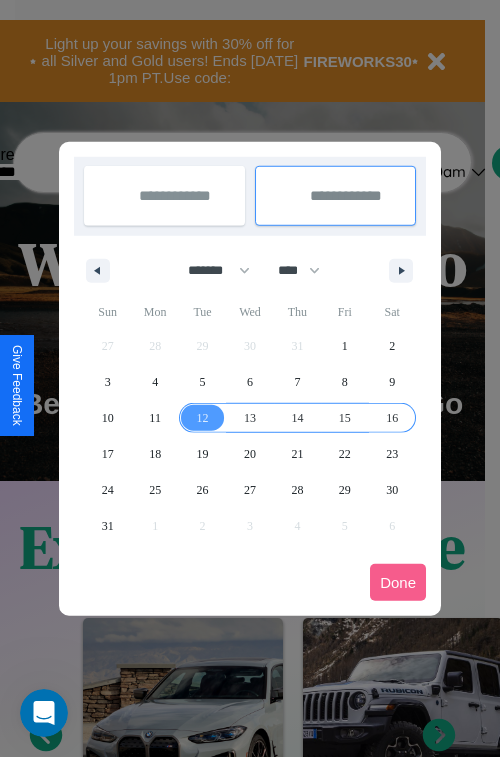 click on "16" at bounding box center [392, 418] 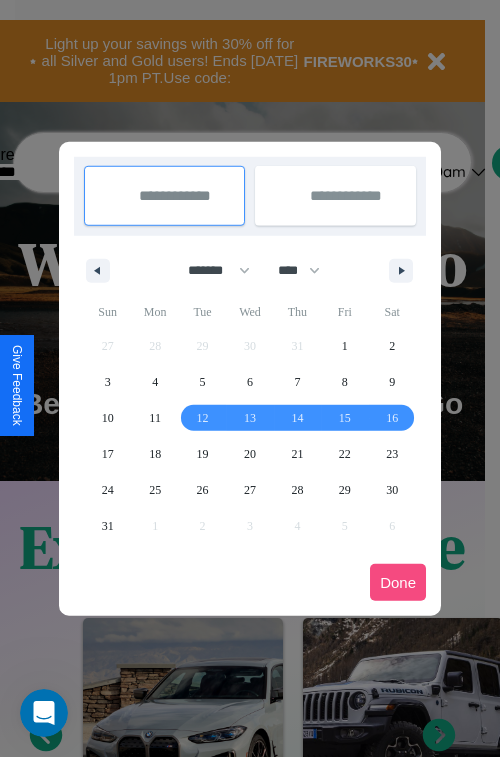 click on "Done" at bounding box center (398, 582) 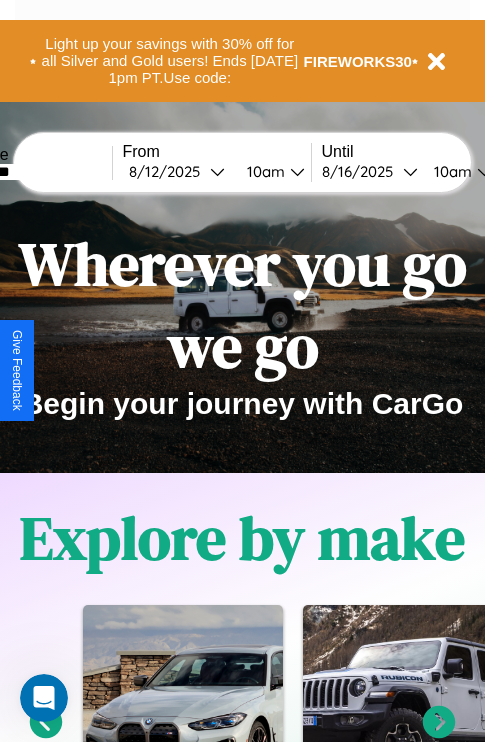 scroll, scrollTop: 0, scrollLeft: 74, axis: horizontal 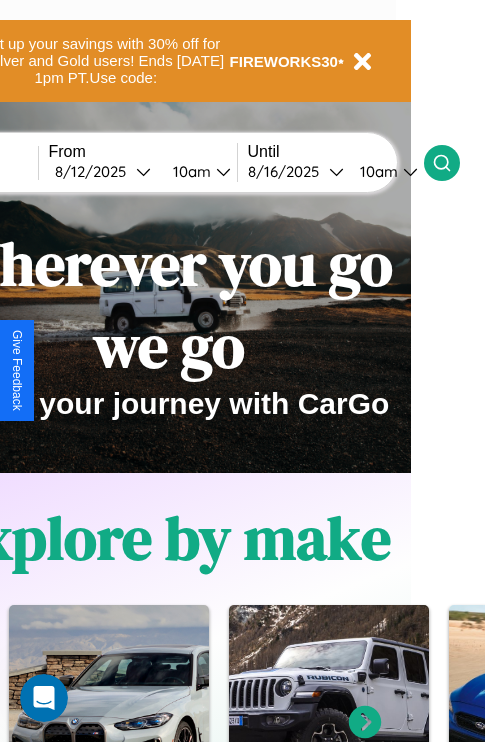 click 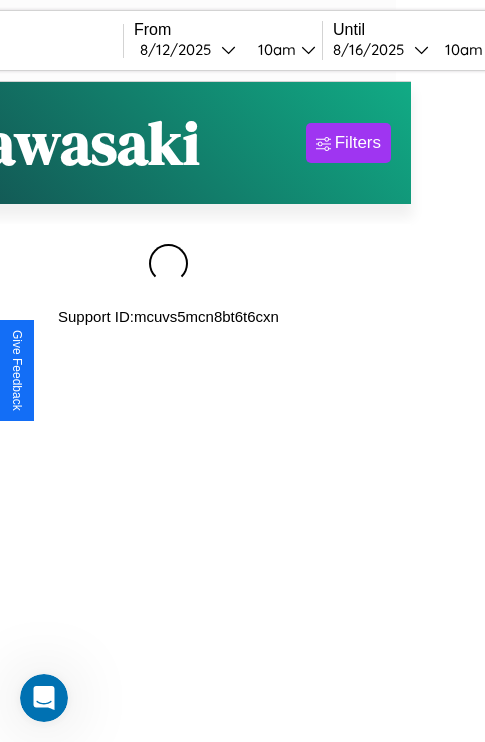 scroll, scrollTop: 0, scrollLeft: 0, axis: both 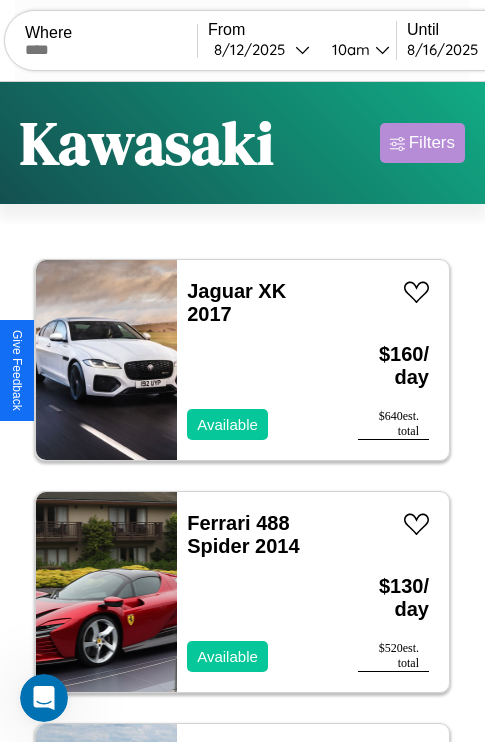 click on "Filters" at bounding box center [432, 143] 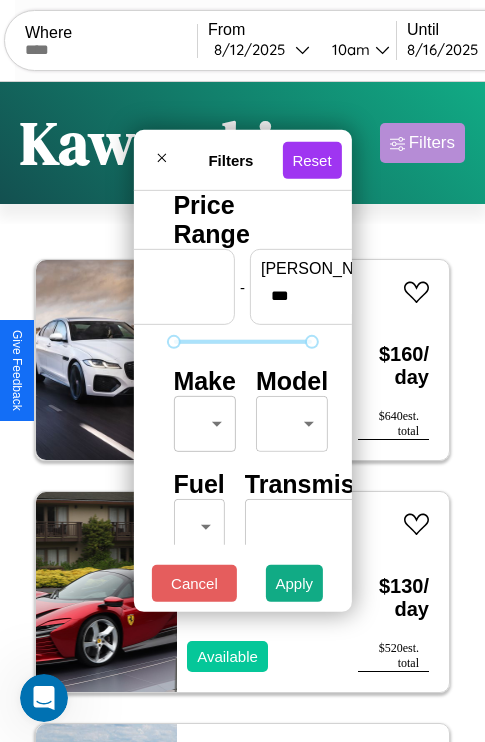 scroll, scrollTop: 162, scrollLeft: 63, axis: both 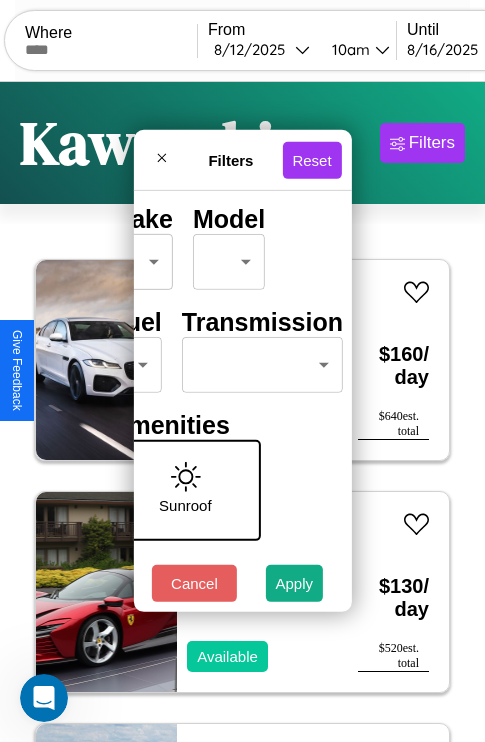 click on "CarGo Where From 8 / 12 / 2025 10am Until 8 / 16 / 2025 10am Become a Host Login Sign Up Kawasaki Filters 132  cars in this area These cars can be picked up in this city. Jaguar   XK   2017 Available $ 160  / day $ 640  est. total Ferrari   488 Spider   2014 Available $ 130  / day $ 520  est. total Hyundai   Hyundai Steel Industries, Inc.   2014 Available $ 180  / day $ 720  est. total Alfa Romeo   Stelvio   2014 Available $ 120  / day $ 480  est. total Jeep   J-10   2021 Available $ 100  / day $ 400  est. total Lamborghini   Revuelto   2019 Available $ 90  / day $ 360  est. total Lamborghini   Roadster   2014 Available $ 130  / day $ 520  est. total Land Rover   Range Rover Evoque   2017 Unavailable $ 130  / day $ 520  est. total Kia   Spectra   2014 Available $ 90  / day $ 360  est. total Audi   TTS   2016 Available $ 50  / day $ 200  est. total Chrysler   NEWPORT   2019 Available $ 140  / day $ 560  est. total Alfa Romeo   164   2020 Unavailable $ 50  / day $ 200  est. total BMW   M240i   2023 Available $" at bounding box center [242, 412] 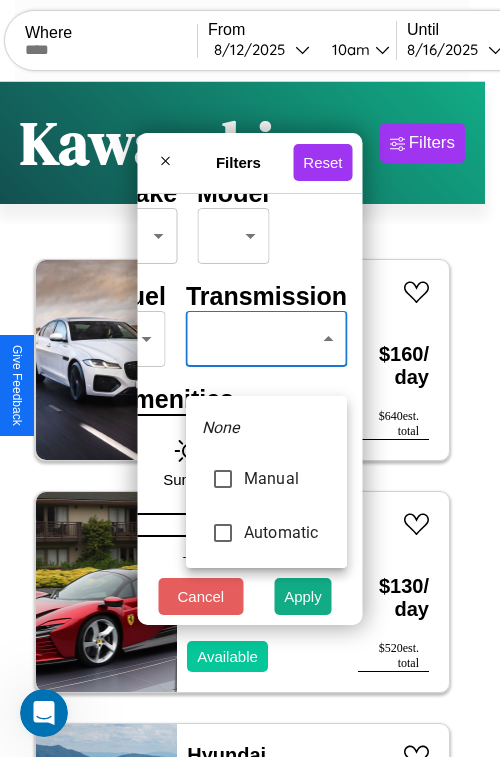 type on "*********" 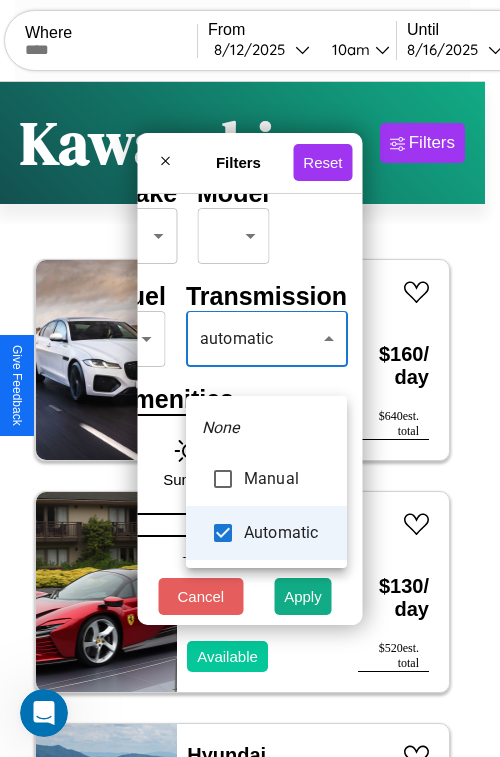 click at bounding box center (250, 378) 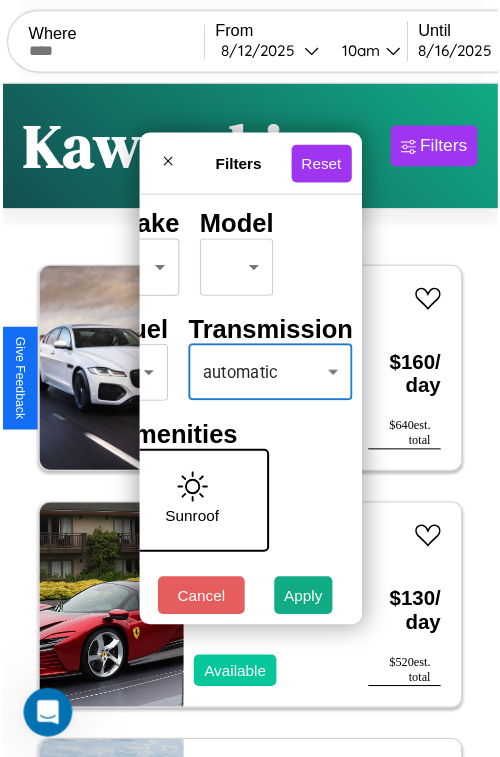 scroll, scrollTop: 59, scrollLeft: 40, axis: both 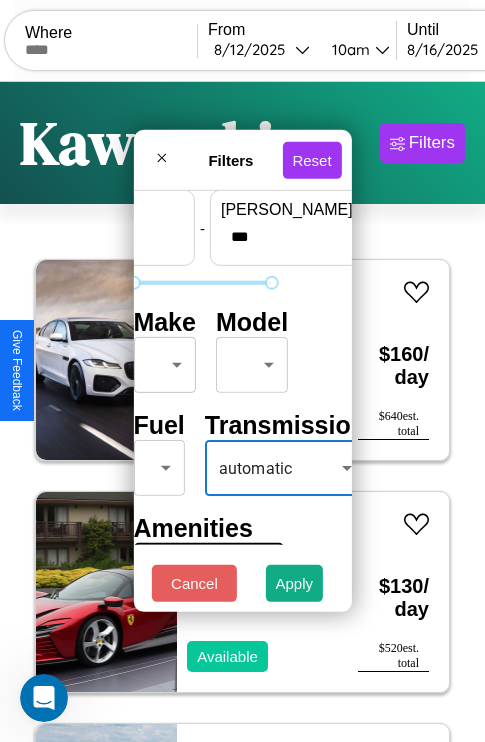 click on "CarGo Where From 8 / 12 / 2025 10am Until 8 / 16 / 2025 10am Become a Host Login Sign Up Kawasaki Filters 132  cars in this area These cars can be picked up in this city. Jaguar   XK   2017 Available $ 160  / day $ 640  est. total Ferrari   488 Spider   2014 Available $ 130  / day $ 520  est. total Hyundai   Hyundai Steel Industries, Inc.   2014 Available $ 180  / day $ 720  est. total Alfa Romeo   Stelvio   2014 Available $ 120  / day $ 480  est. total Jeep   J-10   2021 Available $ 100  / day $ 400  est. total Lamborghini   Revuelto   2019 Available $ 90  / day $ 360  est. total Lamborghini   Roadster   2014 Available $ 130  / day $ 520  est. total Land Rover   Range Rover Evoque   2017 Unavailable $ 130  / day $ 520  est. total Kia   Spectra   2014 Available $ 90  / day $ 360  est. total Audi   TTS   2016 Available $ 50  / day $ 200  est. total Chrysler   NEWPORT   2019 Available $ 140  / day $ 560  est. total Alfa Romeo   164   2020 Unavailable $ 50  / day $ 200  est. total BMW   M240i   2023 Available $" at bounding box center (242, 412) 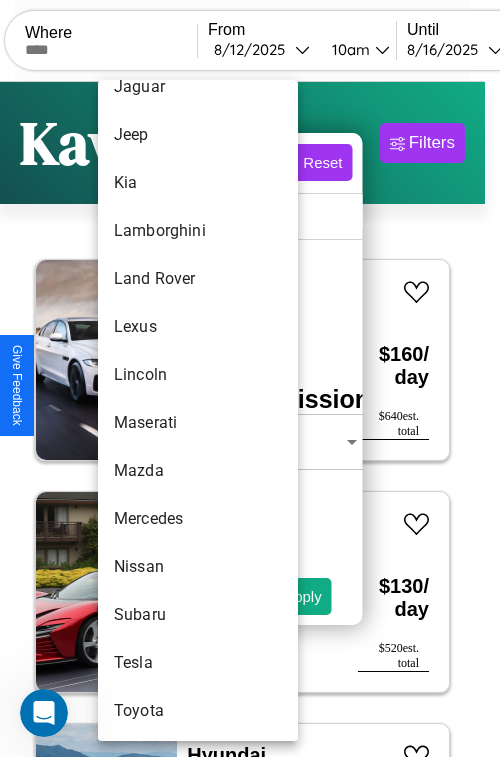 scroll, scrollTop: 1083, scrollLeft: 0, axis: vertical 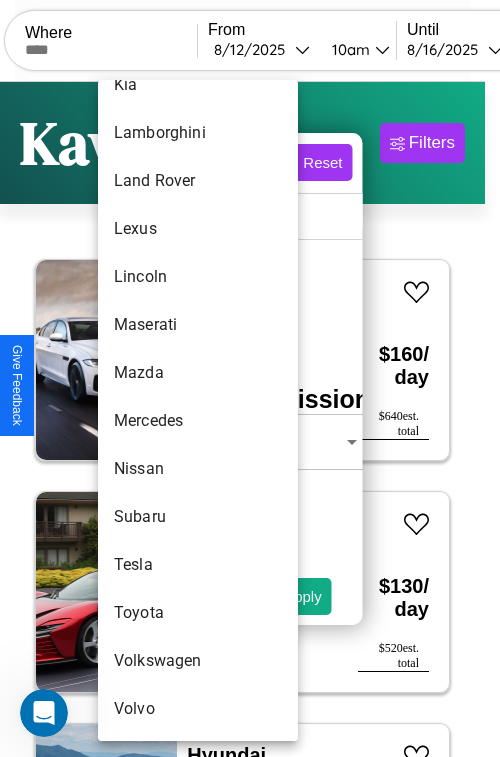 click on "Nissan" at bounding box center (198, 469) 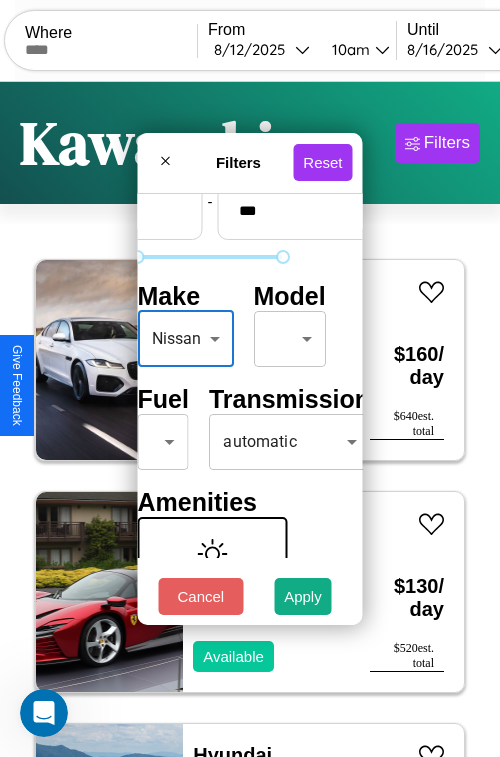 type on "******" 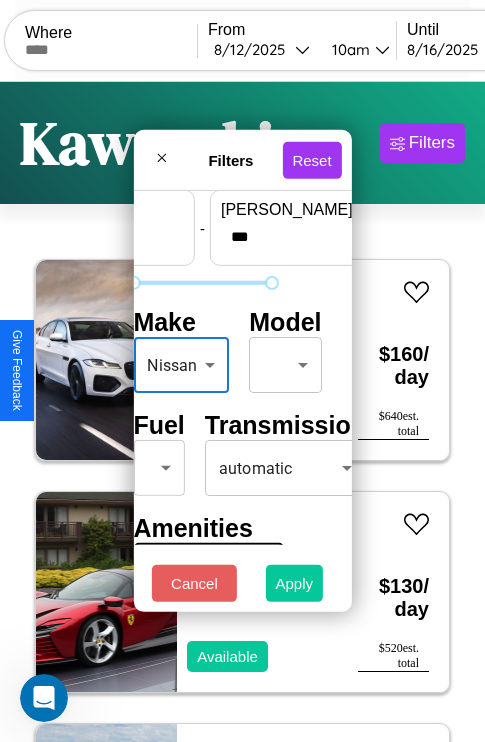 click on "Apply" at bounding box center (295, 583) 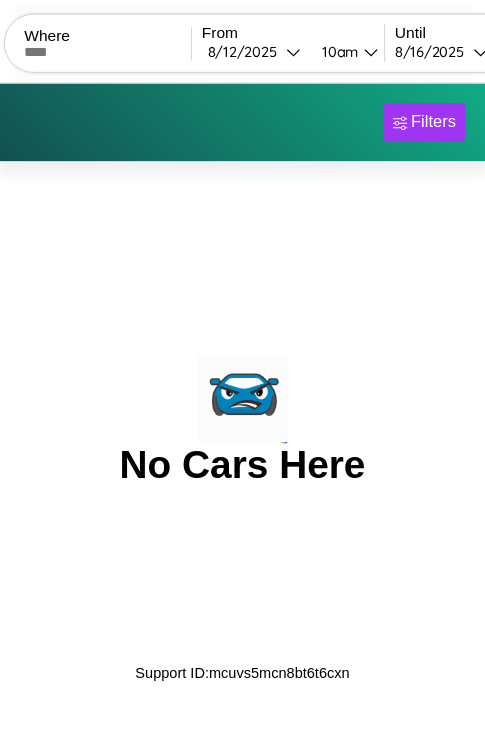 scroll, scrollTop: 0, scrollLeft: 0, axis: both 